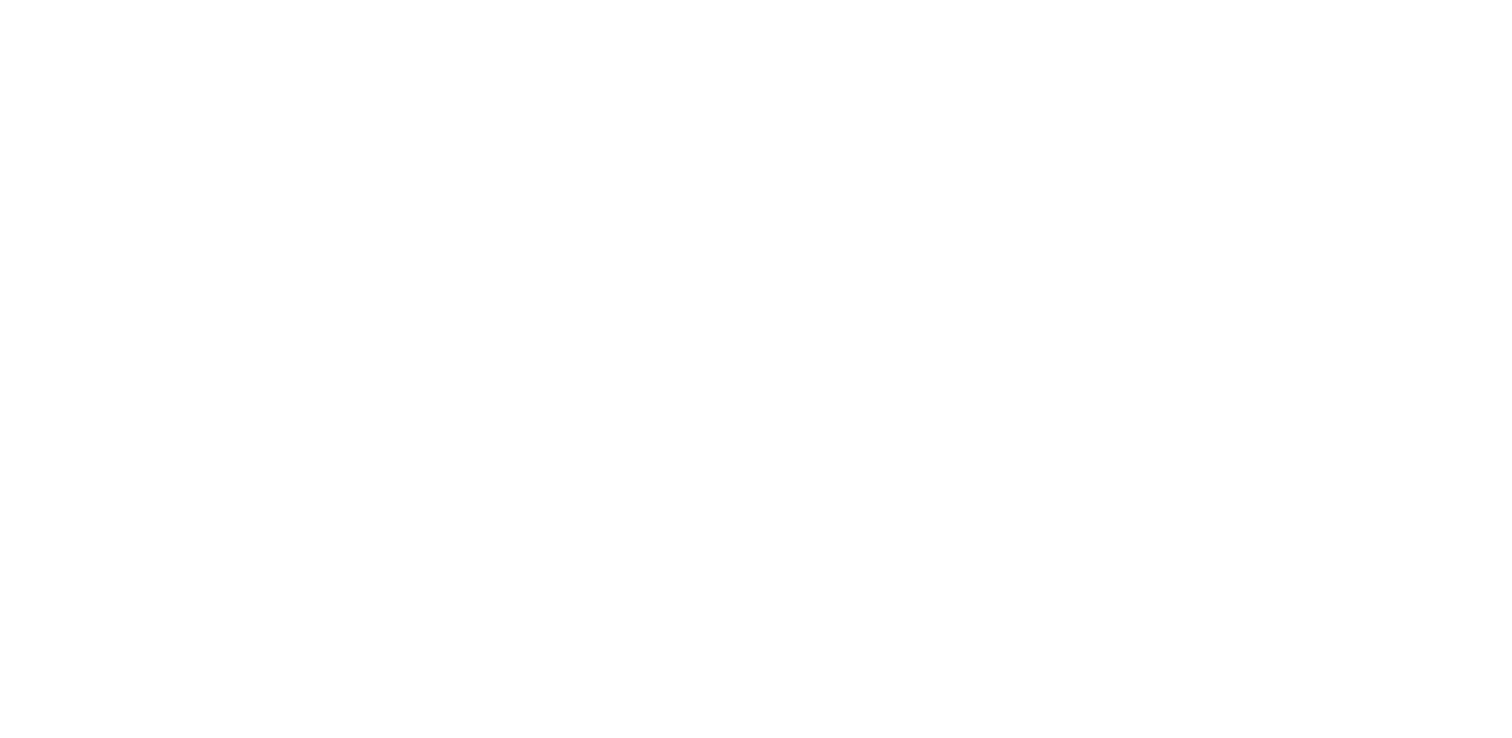scroll, scrollTop: 0, scrollLeft: 0, axis: both 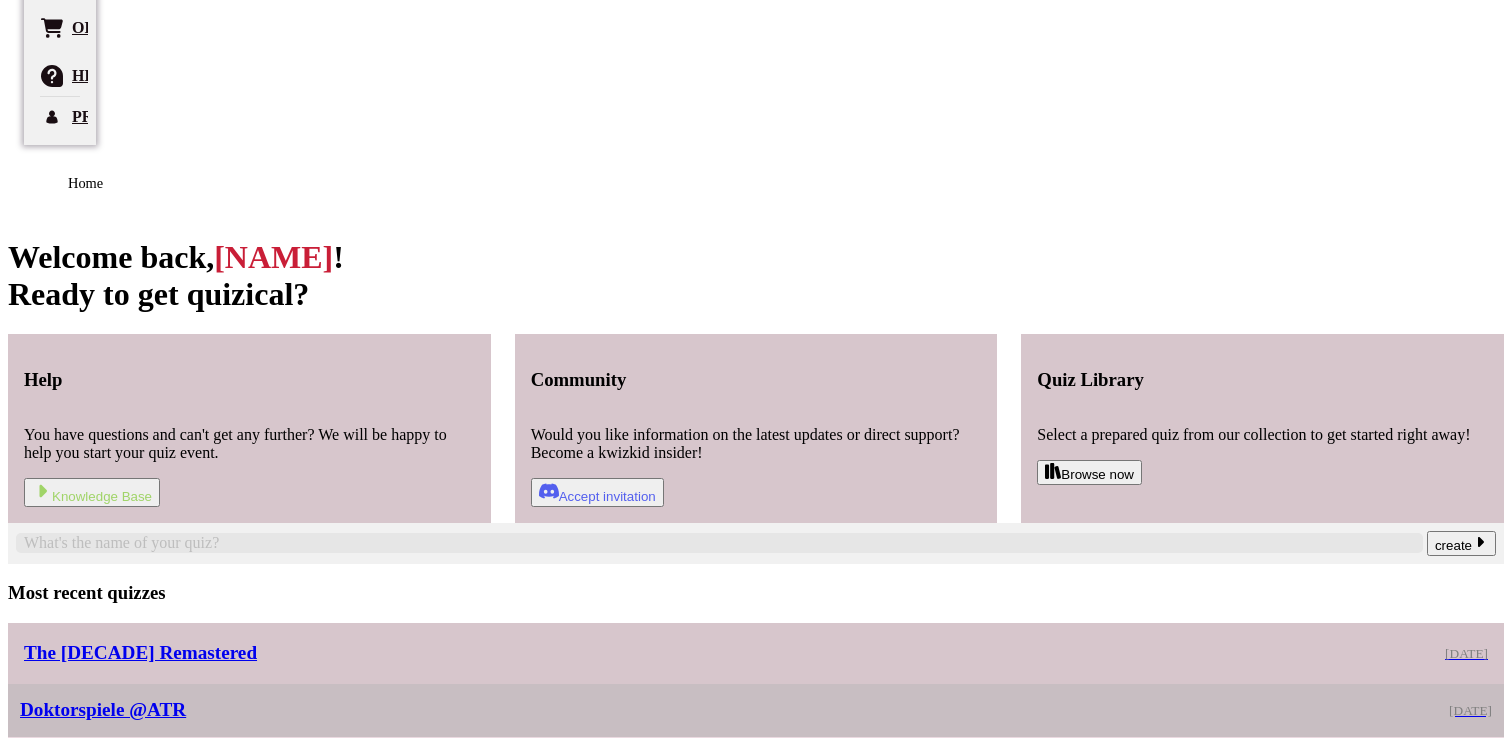 click on "-  show all  -" at bounding box center [40, 805] 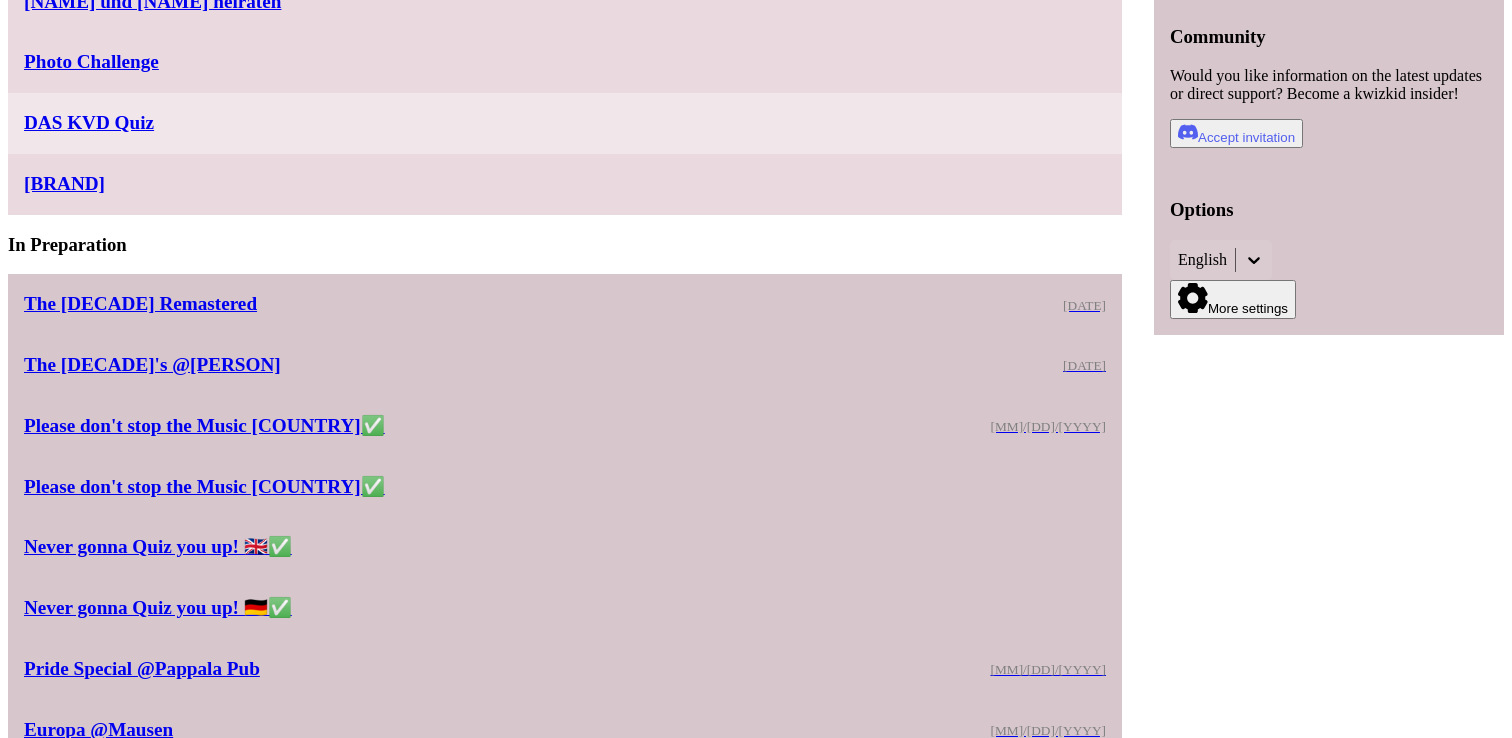 scroll, scrollTop: 661, scrollLeft: 0, axis: vertical 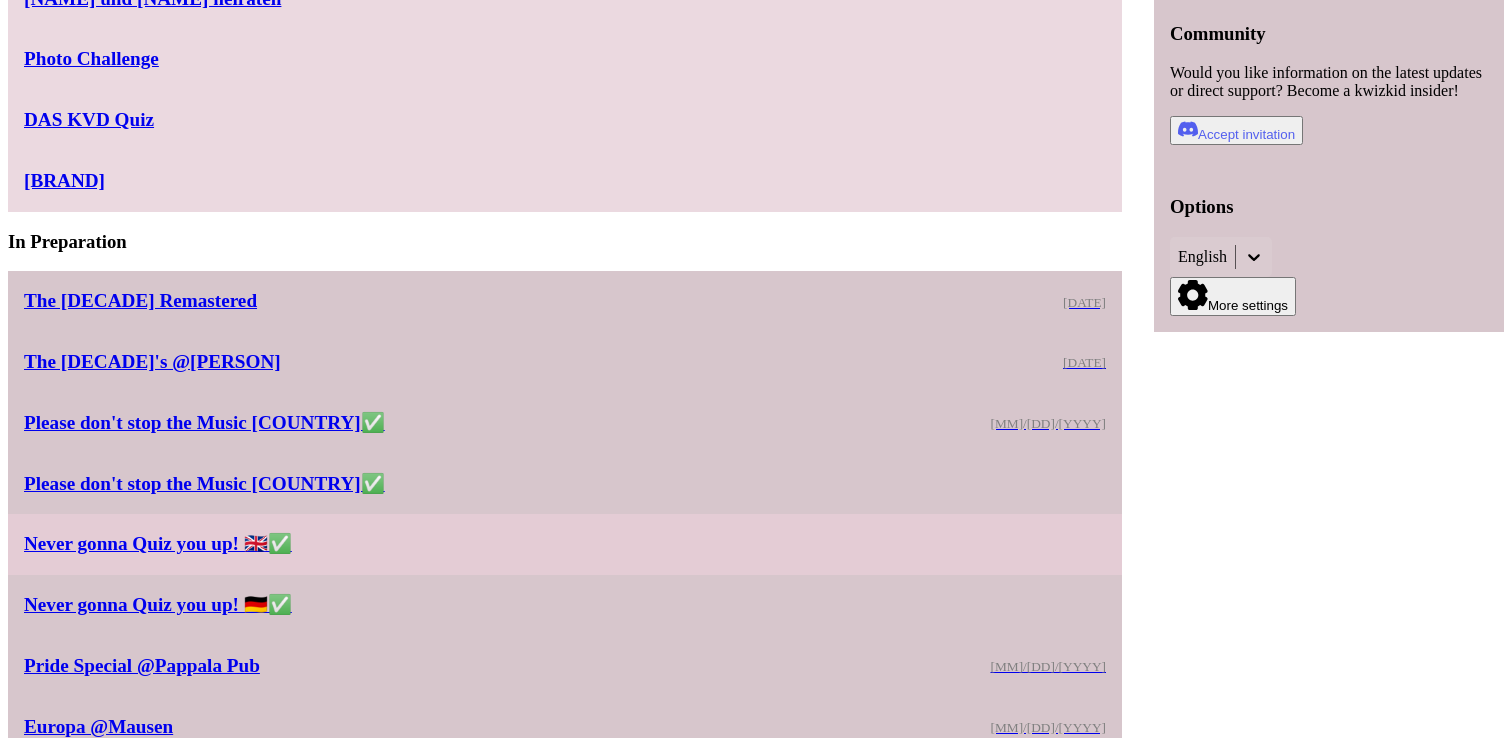 click on "Never gonna Quiz you up! 🇬🇧✅" at bounding box center (158, 544) 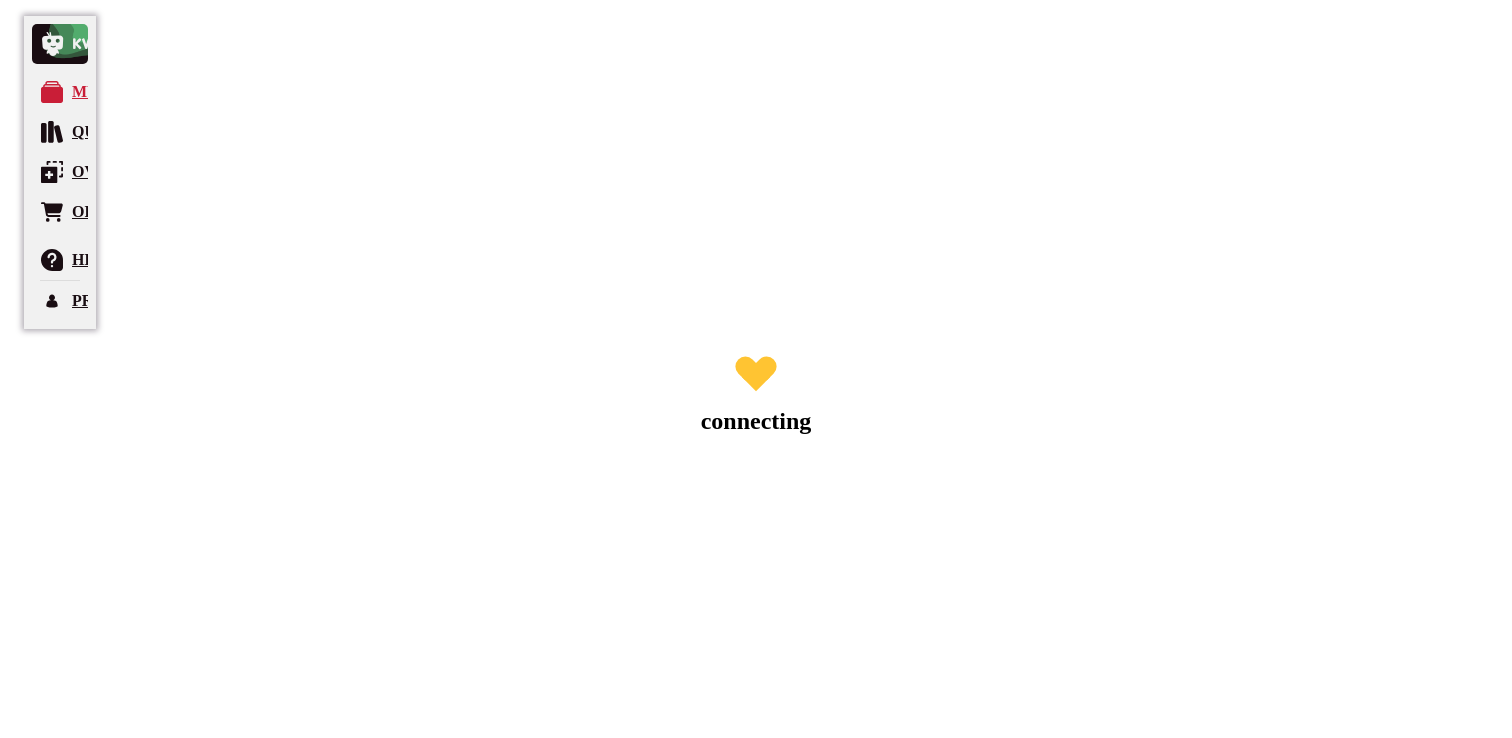 scroll, scrollTop: 0, scrollLeft: 0, axis: both 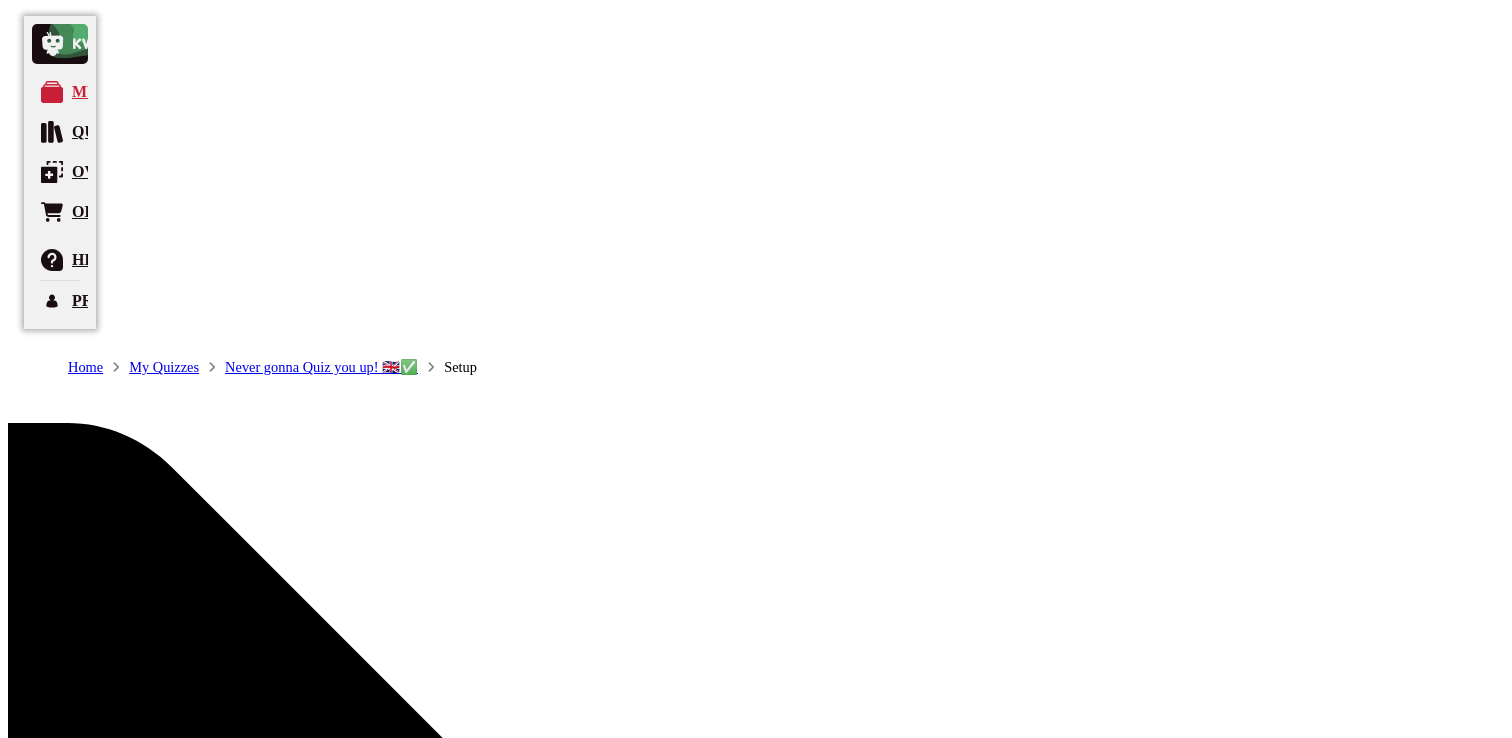 click on "Emojis" at bounding box center (727, 12852) 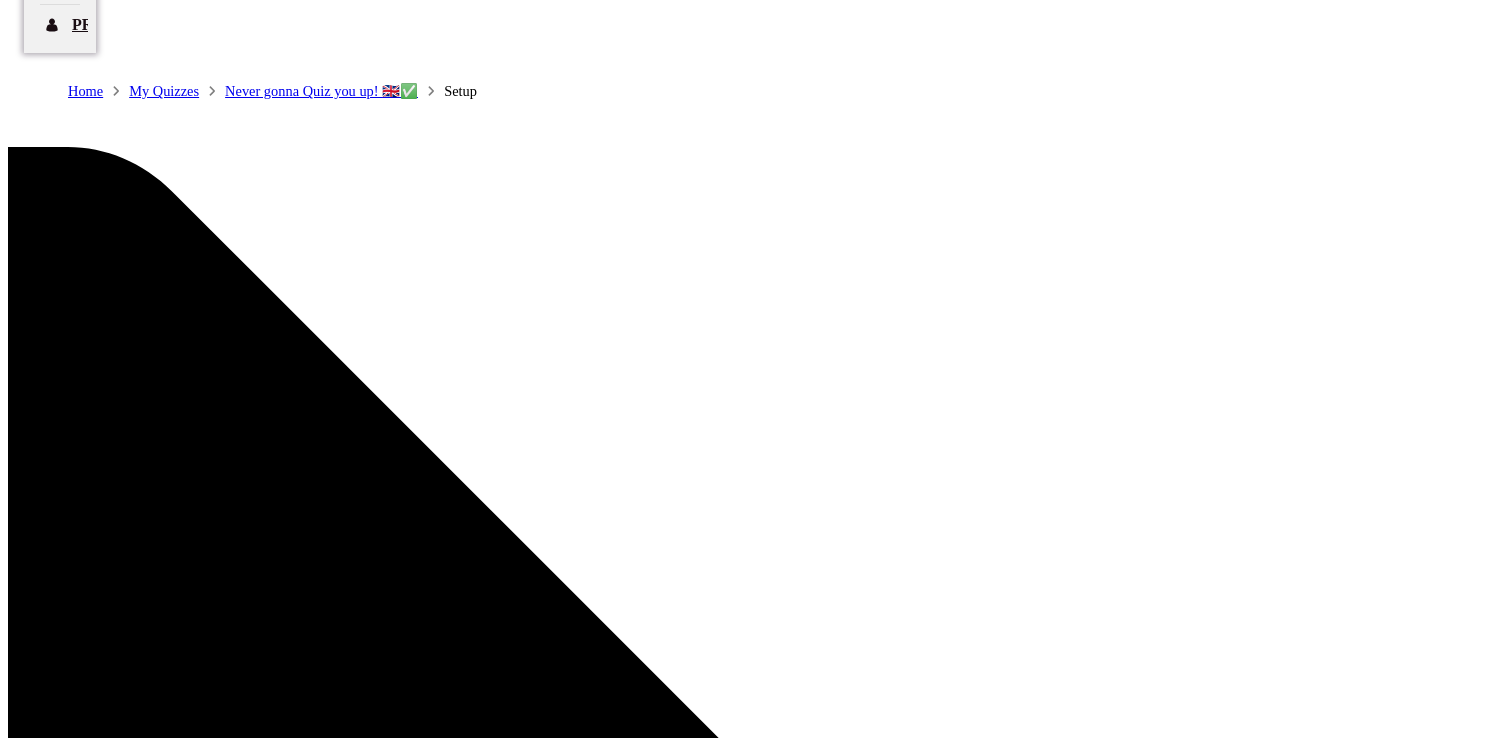 scroll, scrollTop: 277, scrollLeft: 0, axis: vertical 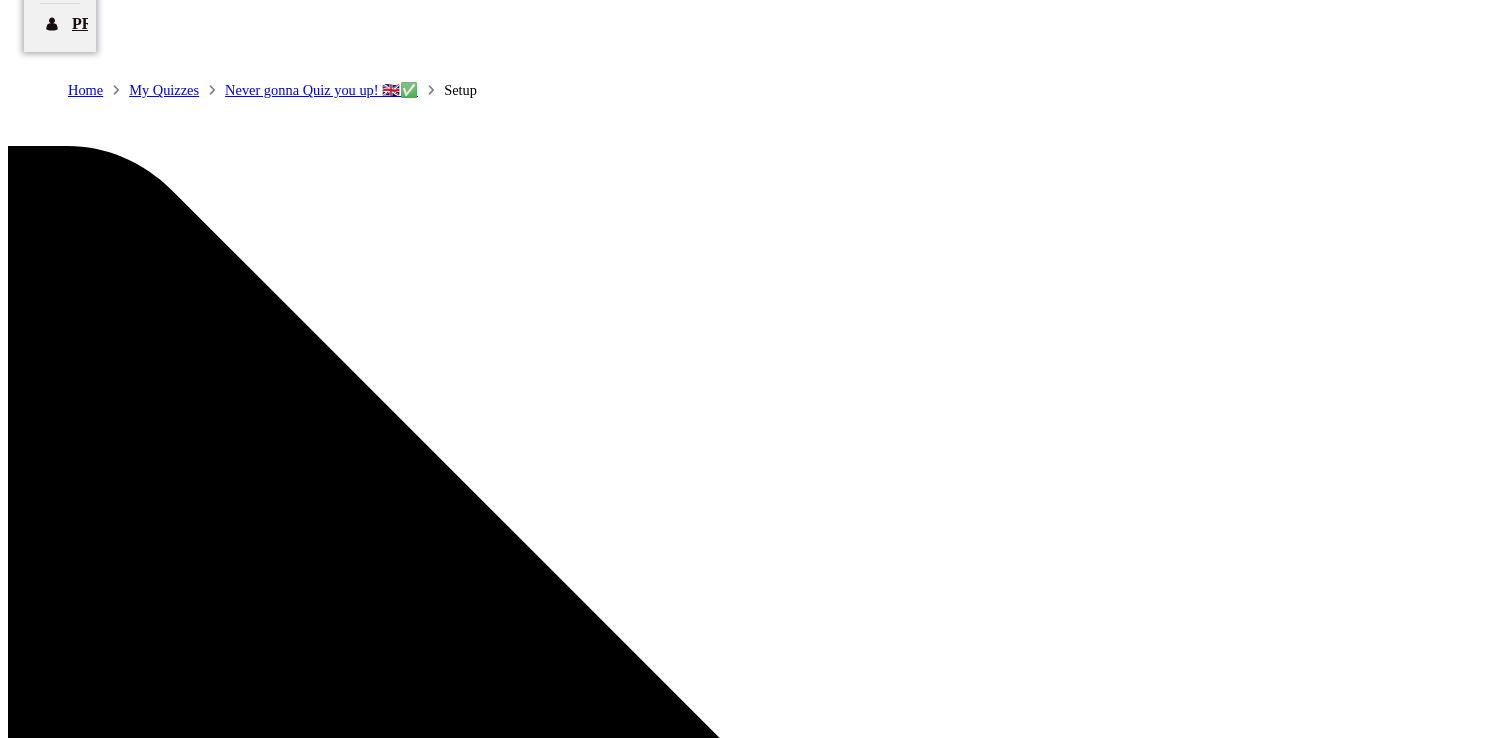 click on "Special Round" at bounding box center (727, 12591) 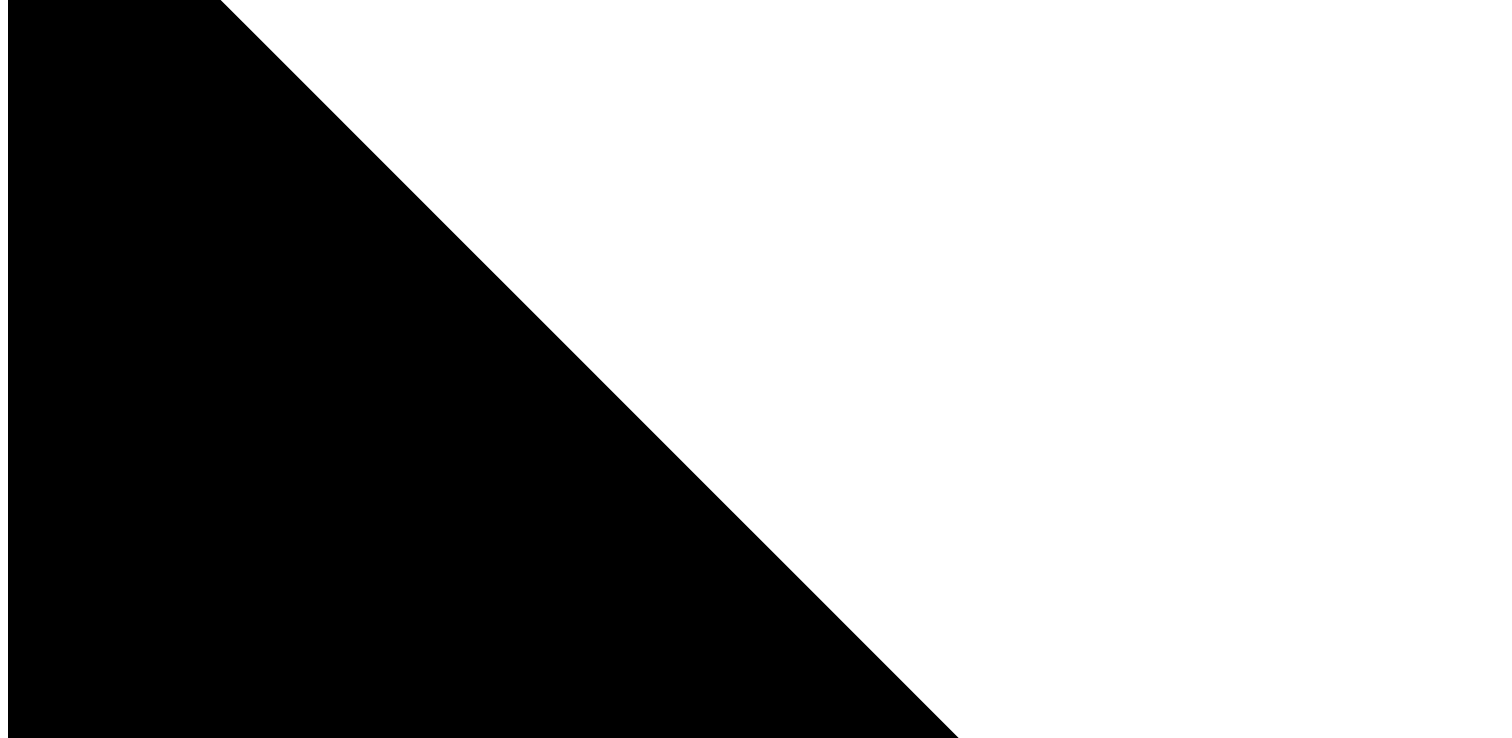 scroll, scrollTop: 526, scrollLeft: 0, axis: vertical 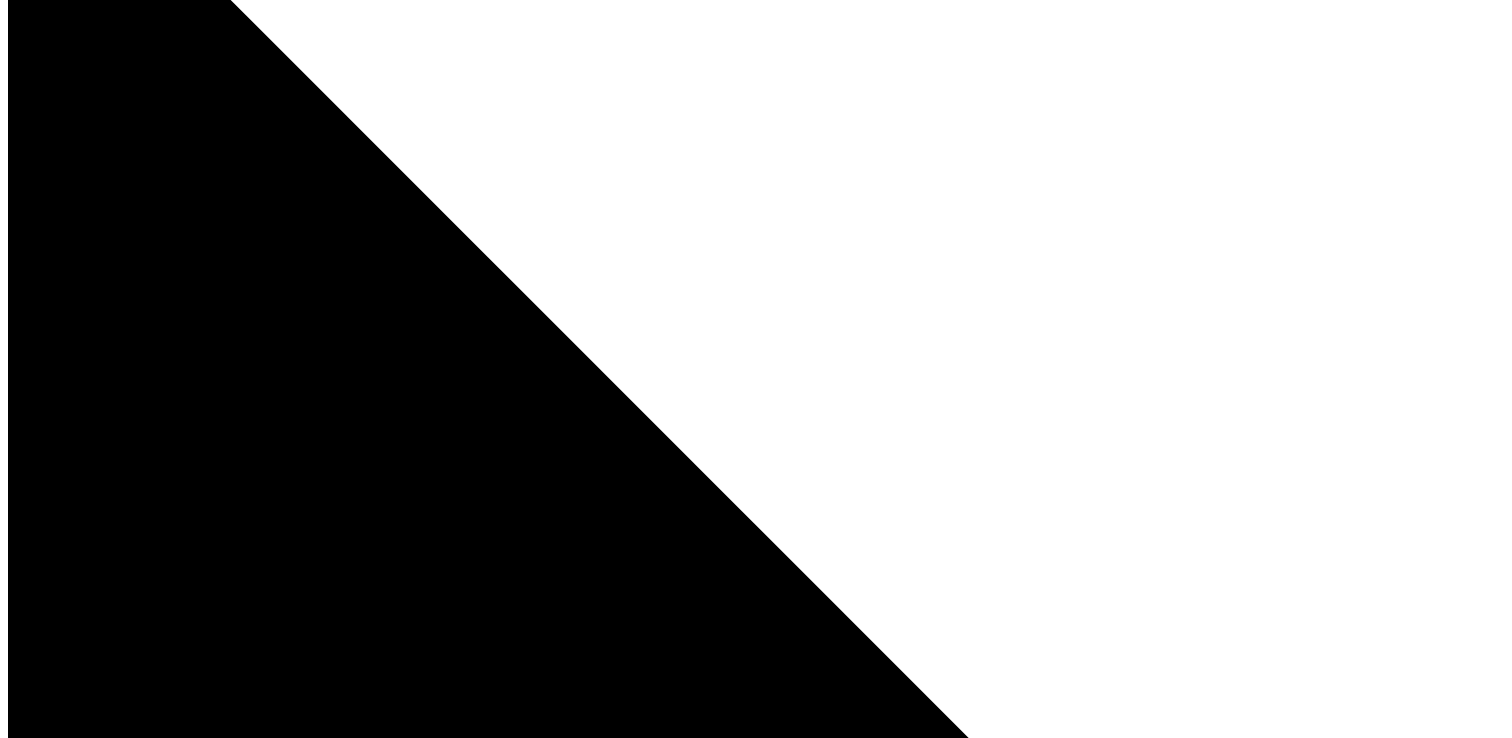 click on "Mythbuster" at bounding box center (727, 12342) 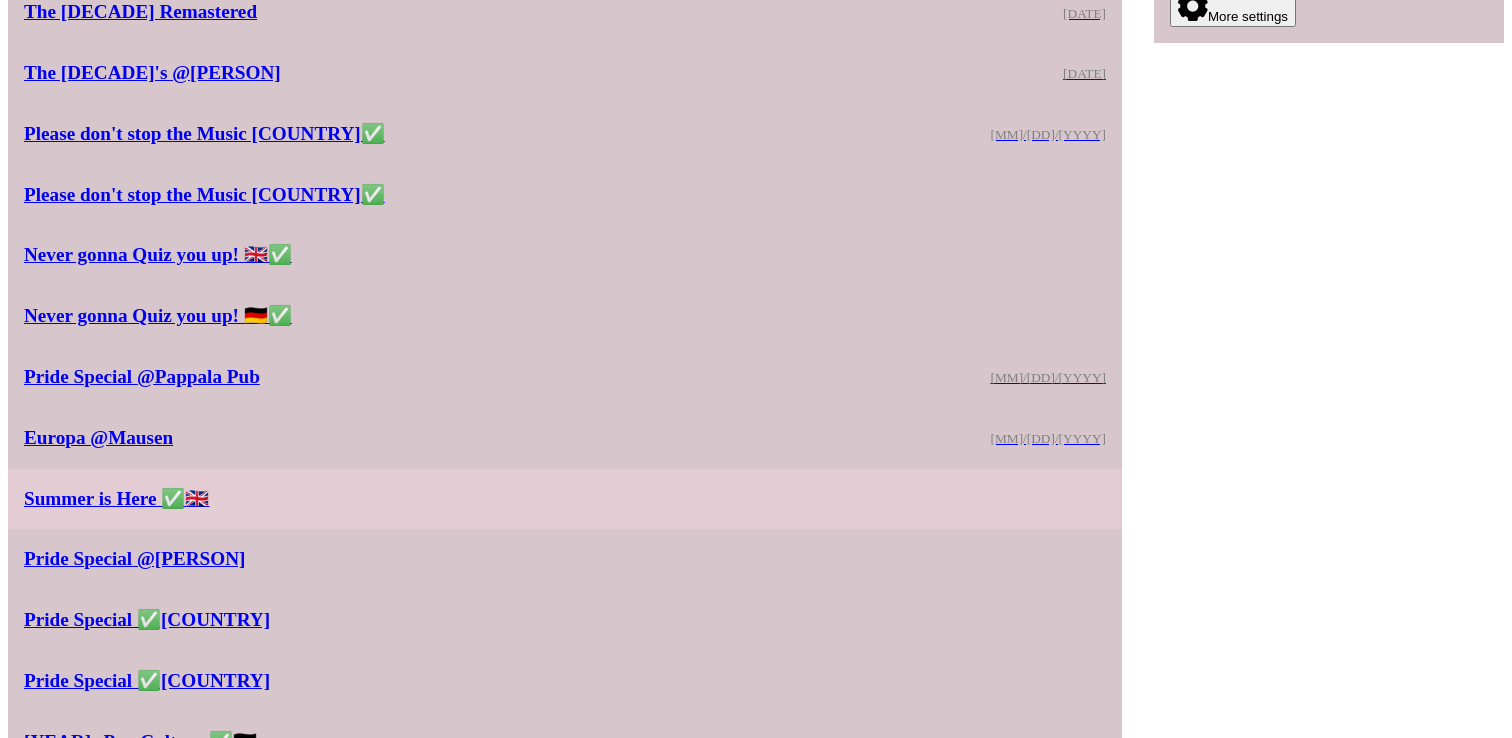 scroll, scrollTop: 972, scrollLeft: 0, axis: vertical 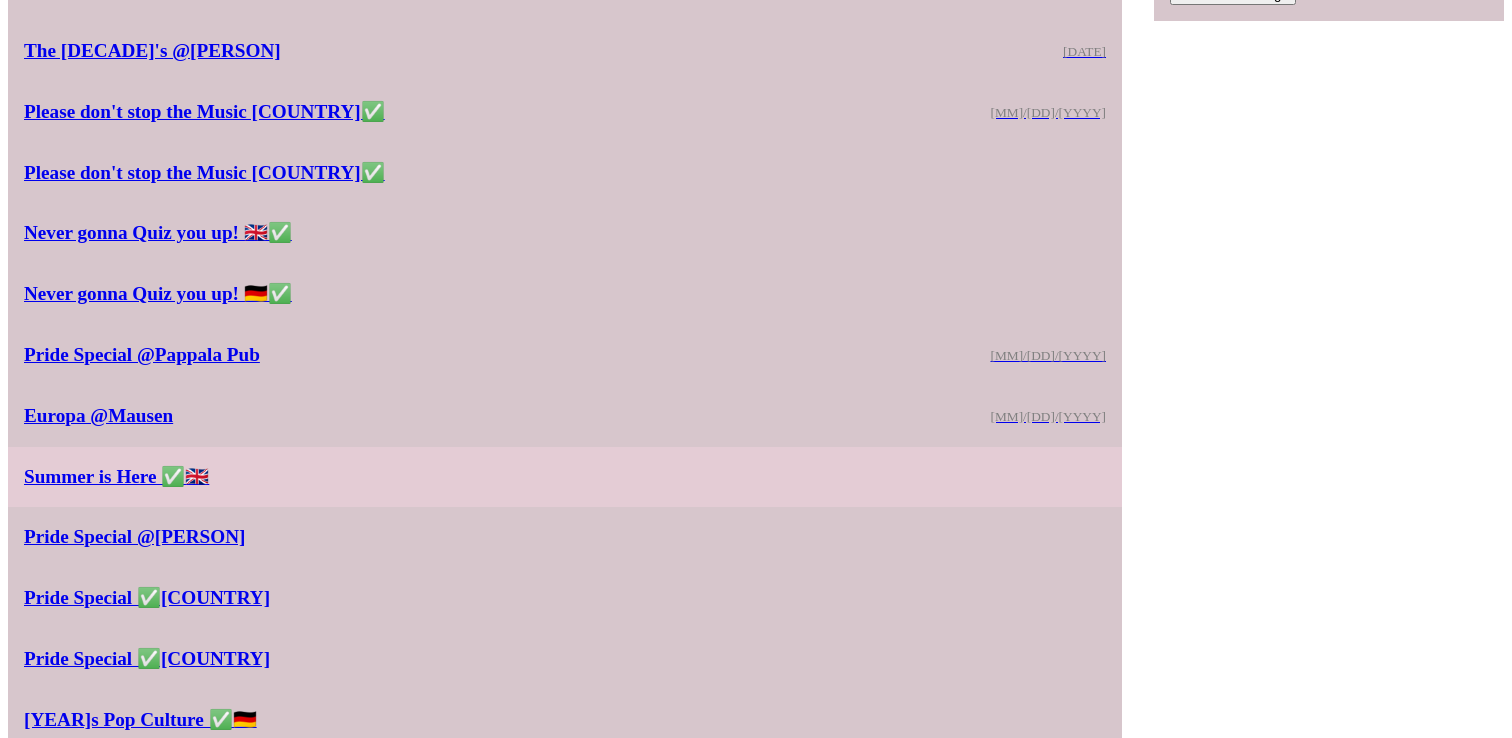 click on "Summer is Here ✅🇬🇧" at bounding box center (565, 477) 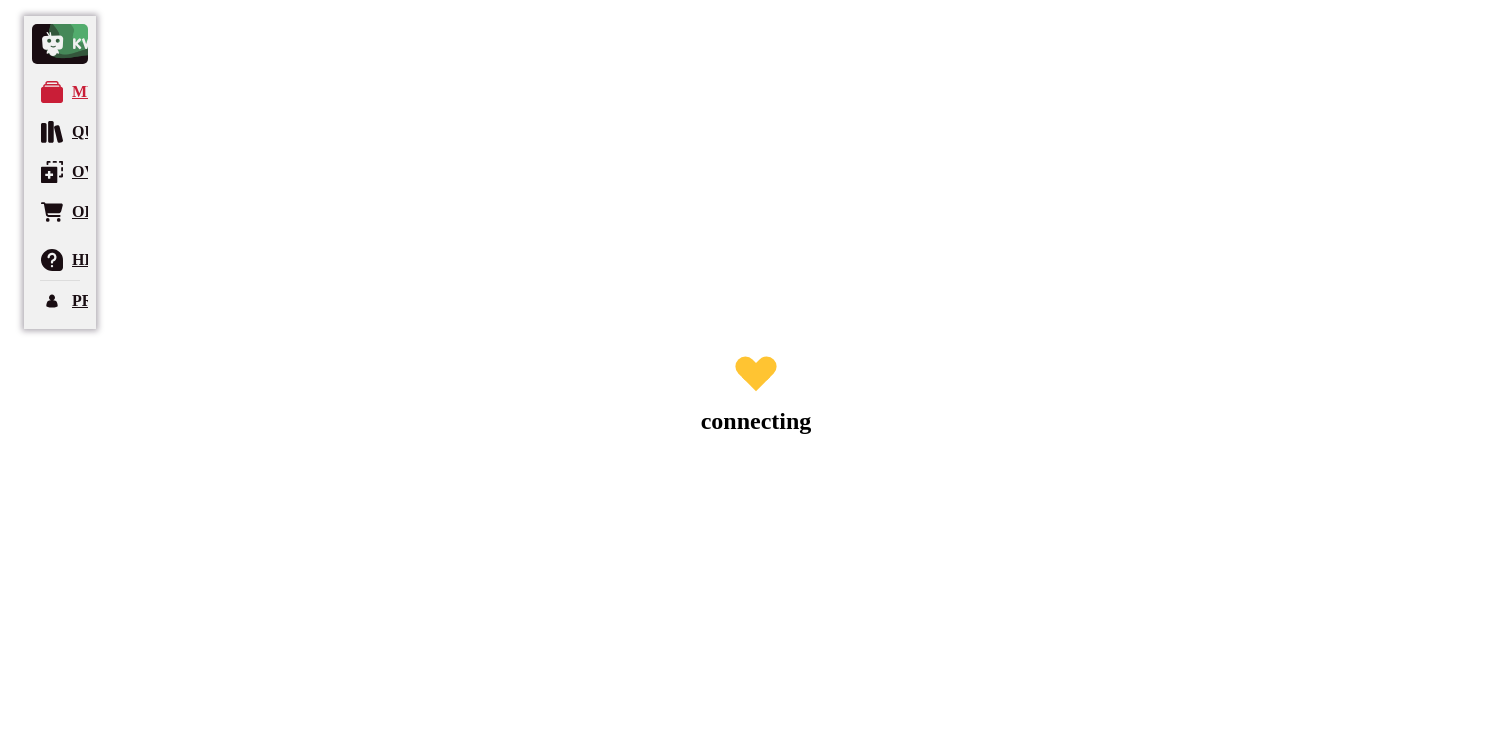 scroll, scrollTop: 0, scrollLeft: 0, axis: both 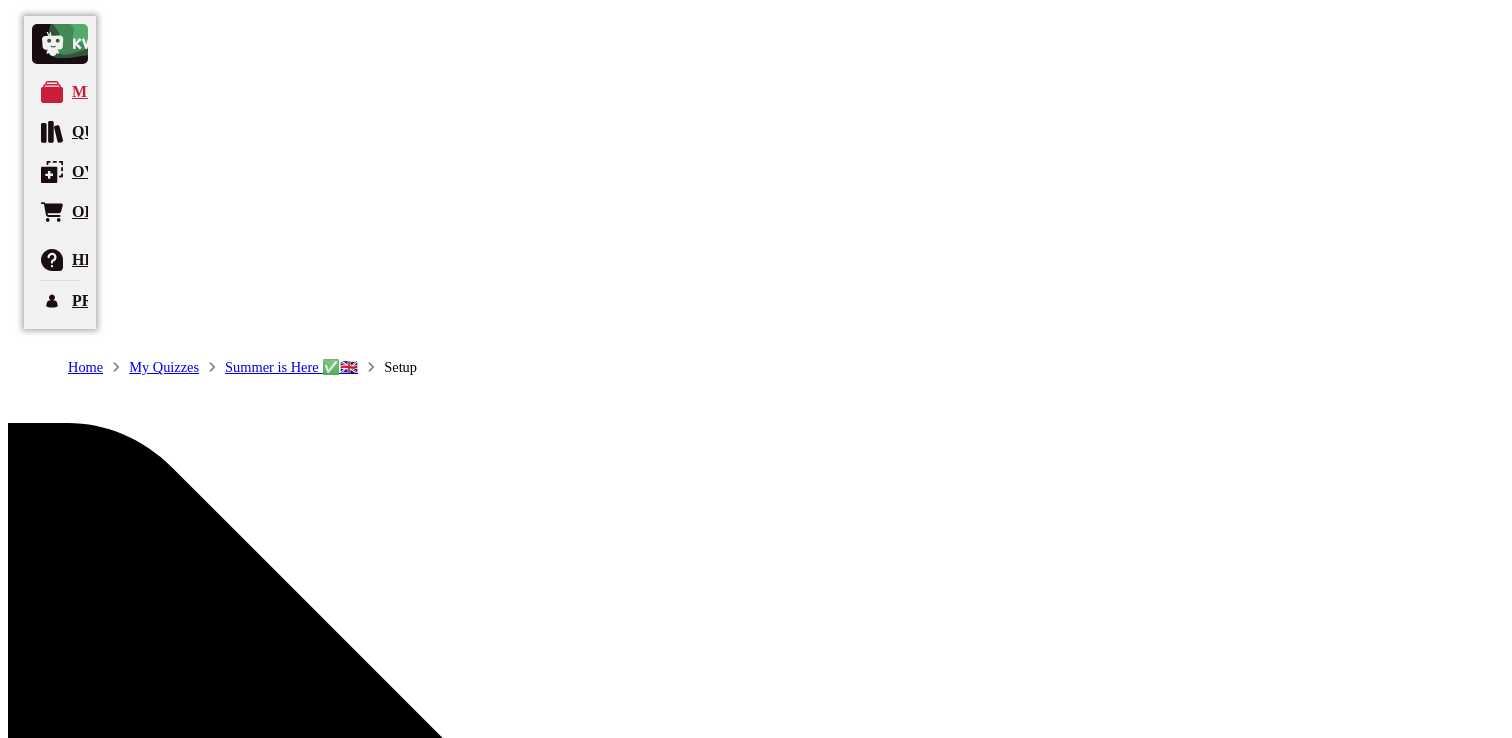 click on "[NUMBER] Invisibles   [NUMBER] [NUMBER] Same procedure as every year, James!    [NUMBER] [NUMBER] Logical    [NUMBER] [NUMBER] Anagrams   [NUMBER] [NUMBER] Special Round    [NUMBER] [NUMBER] Fruits   [NUMBER] [NUMBER] What happens next?    [NUMBER] [NUMBER] Summer Vibes   [NUMBER] [NUMBER] Flowers   [NUMBER] [NUMBER] Movietime   [NUMBER] [NUMBER] Travel   [NUMBER] [NUMBER] Beaches   [NUMBER] [NUMBER] Mythbuster   [NUMBER] [NUMBER] Animal World   [NUMBER] [NUMBER] AI vs. Reality   [NUMBER] [NUMBER]
To pick up a draggable item, press the space bar.
While dragging, use the arrow keys to move the item.
Press space again to drop the item in its new position, or press escape to cancel." at bounding box center (756, 13188) 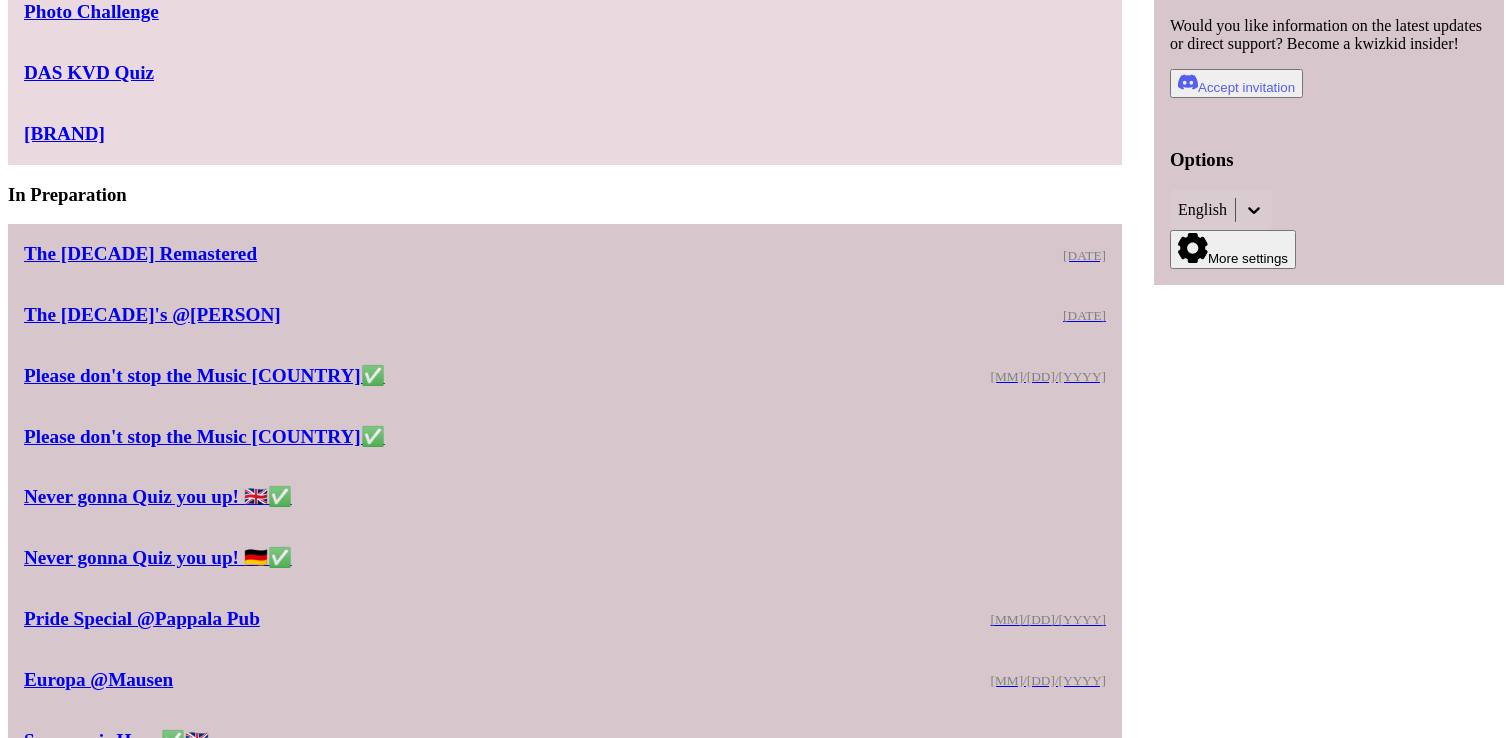 scroll, scrollTop: 701, scrollLeft: 0, axis: vertical 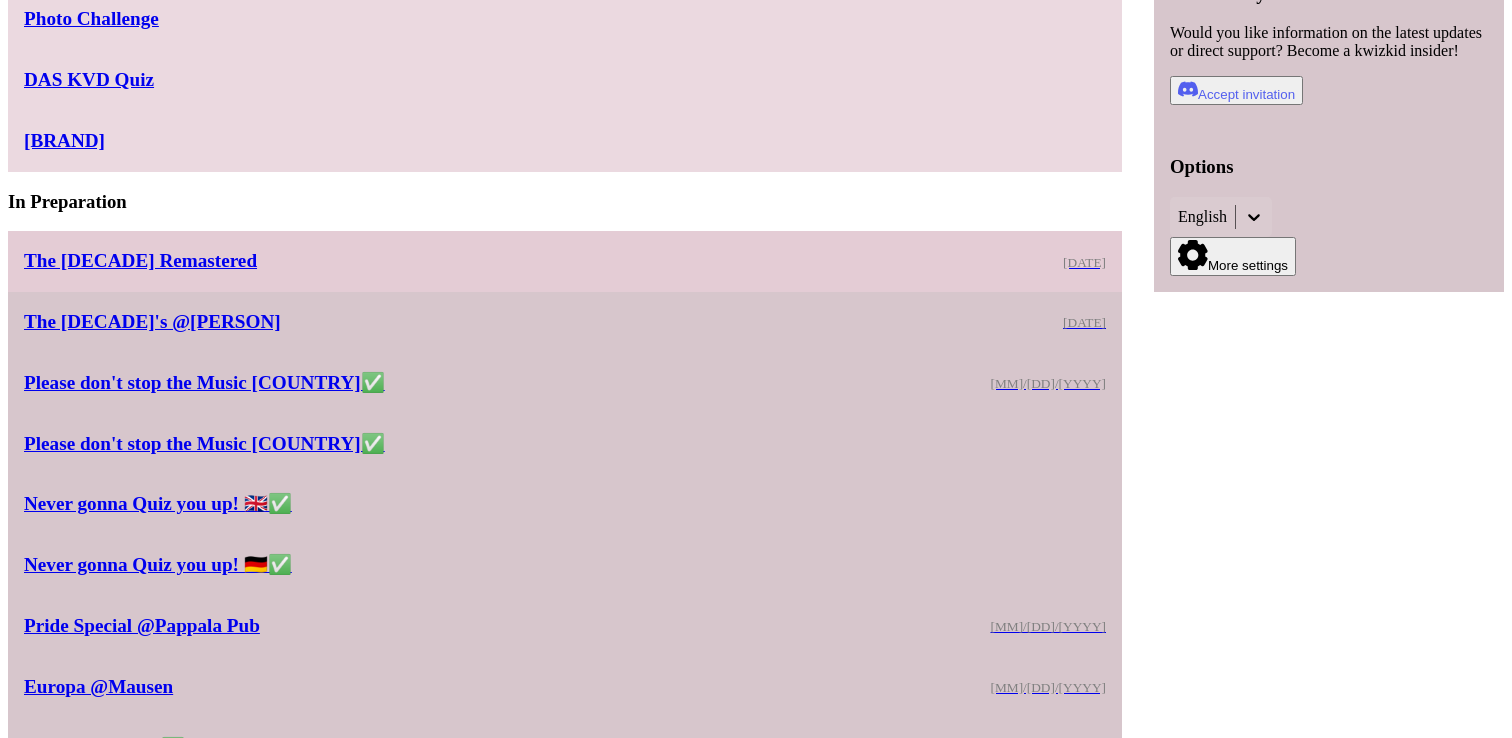 click on "The [DECADE]s Remastered  [MM]/[DD]/[YYYY]" at bounding box center [565, 261] 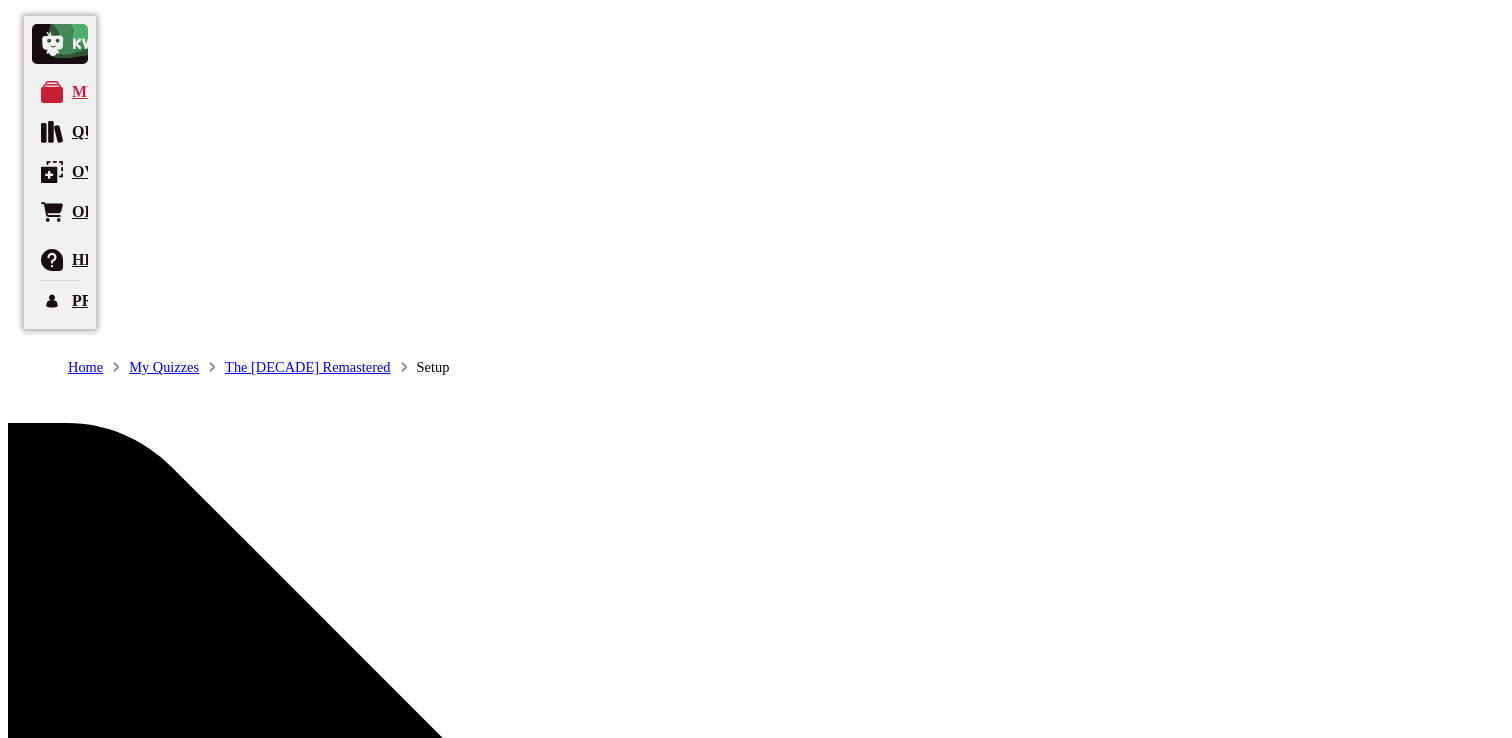 click on "The [DECADE] Remastered" at bounding box center [154, 12768] 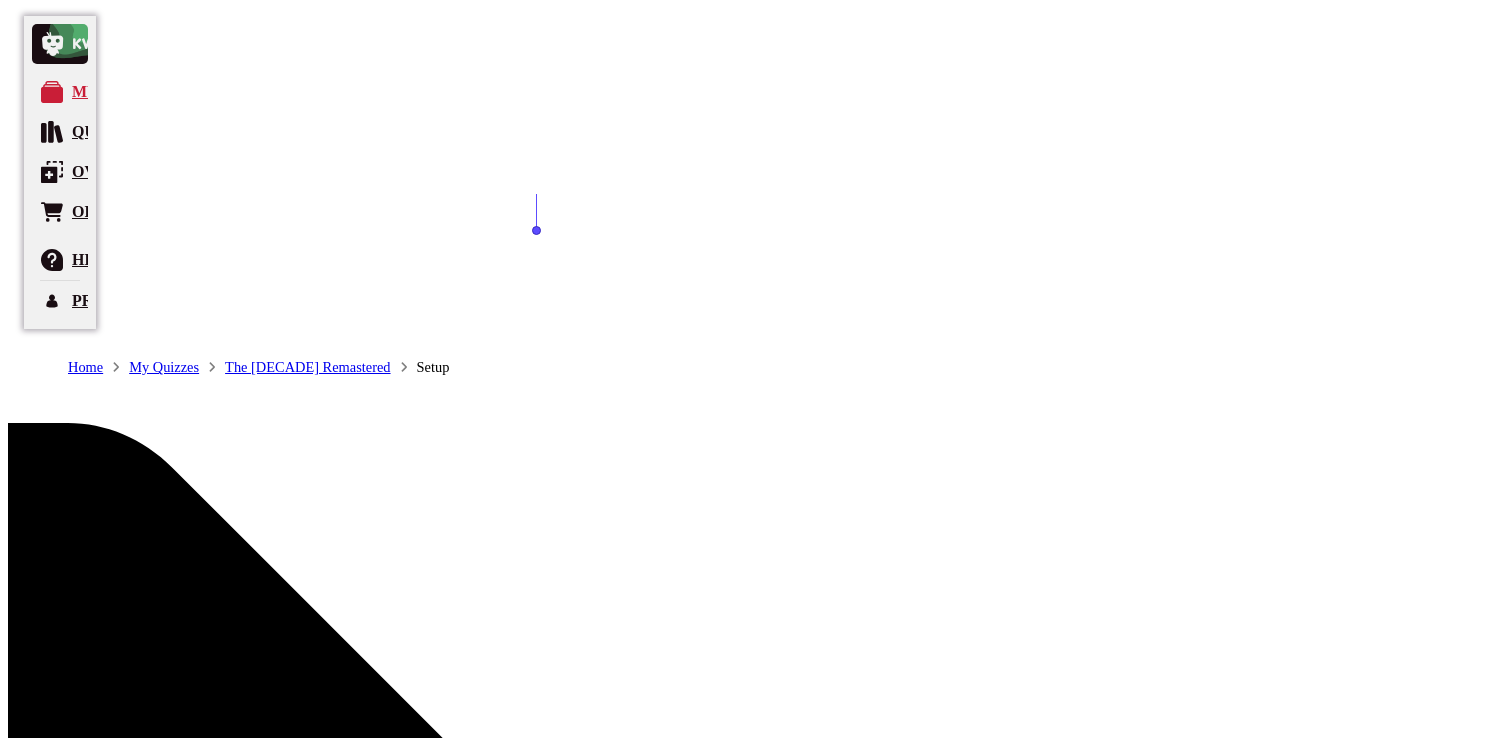 click on "The [DECADE] Remastered" at bounding box center [154, 12768] 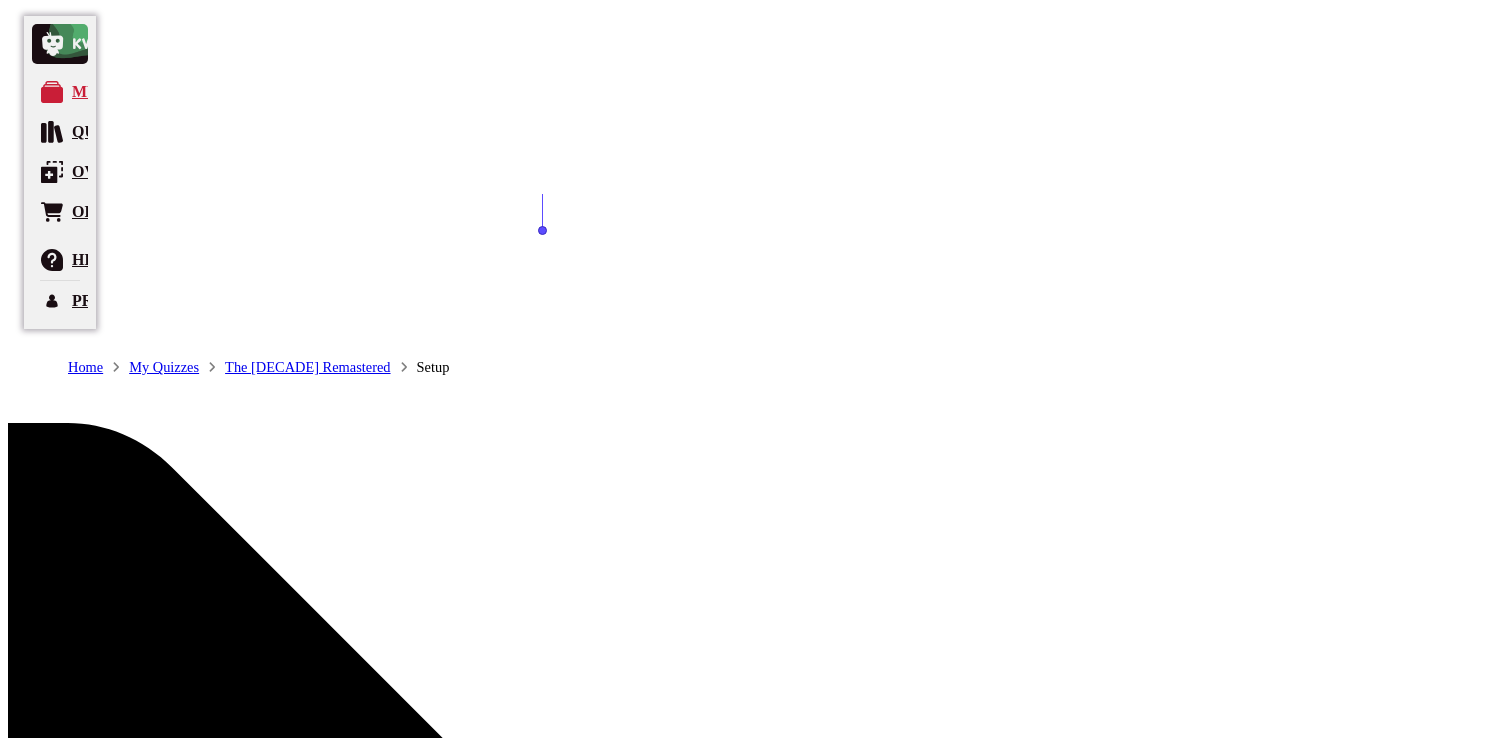 copy on "The [DECADE] Remastered" 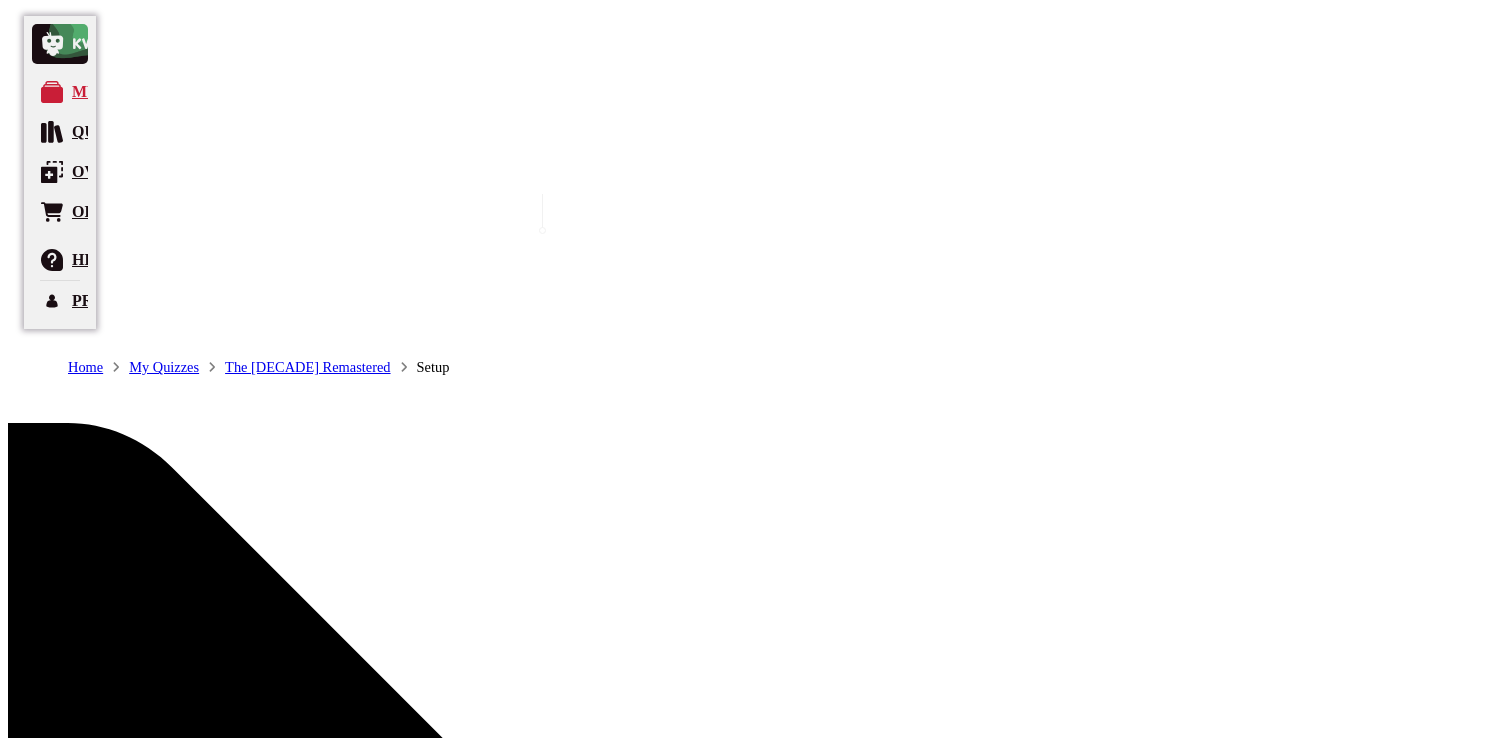 click on "My Quizzes" at bounding box center [164, 367] 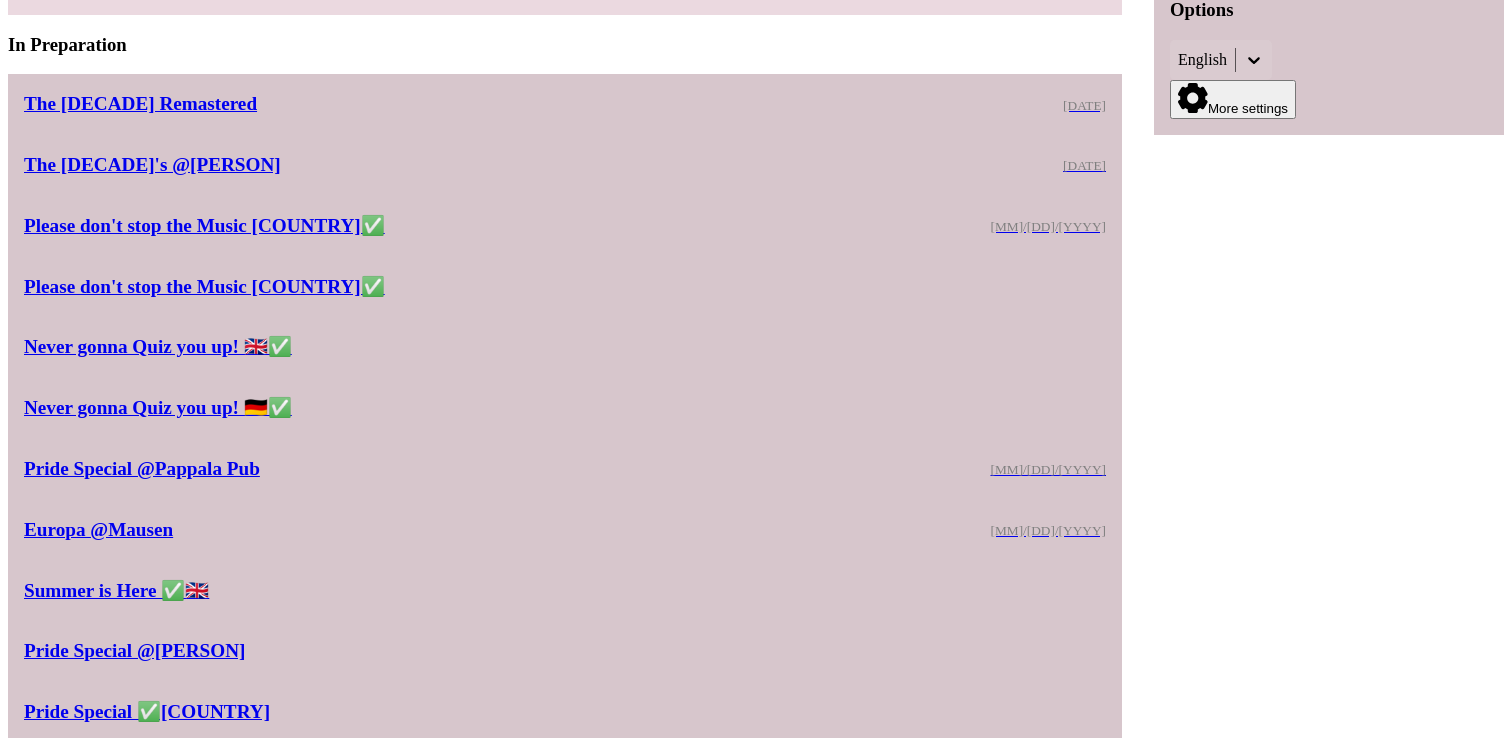 scroll, scrollTop: 860, scrollLeft: 0, axis: vertical 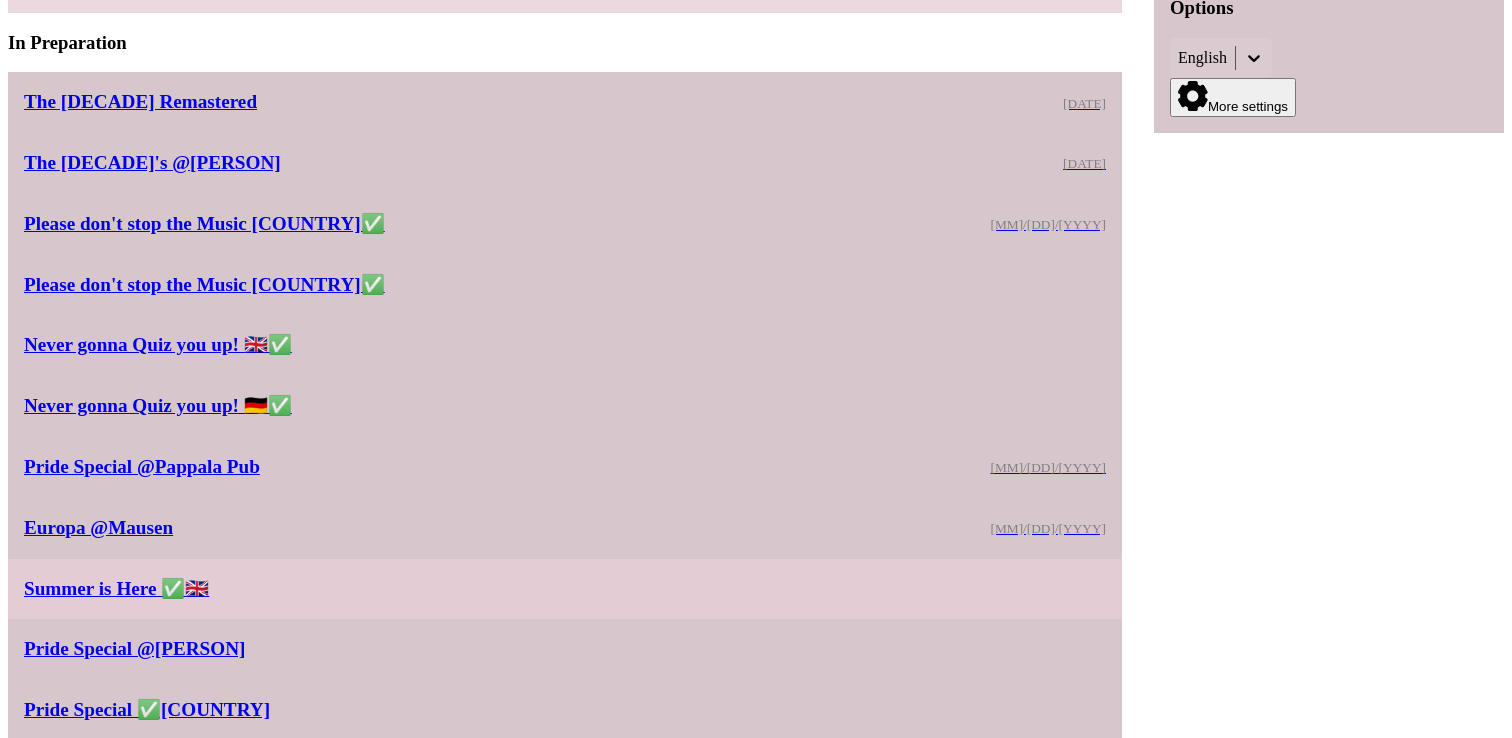 click on "Summer is Here ✅🇬🇧" at bounding box center [565, 589] 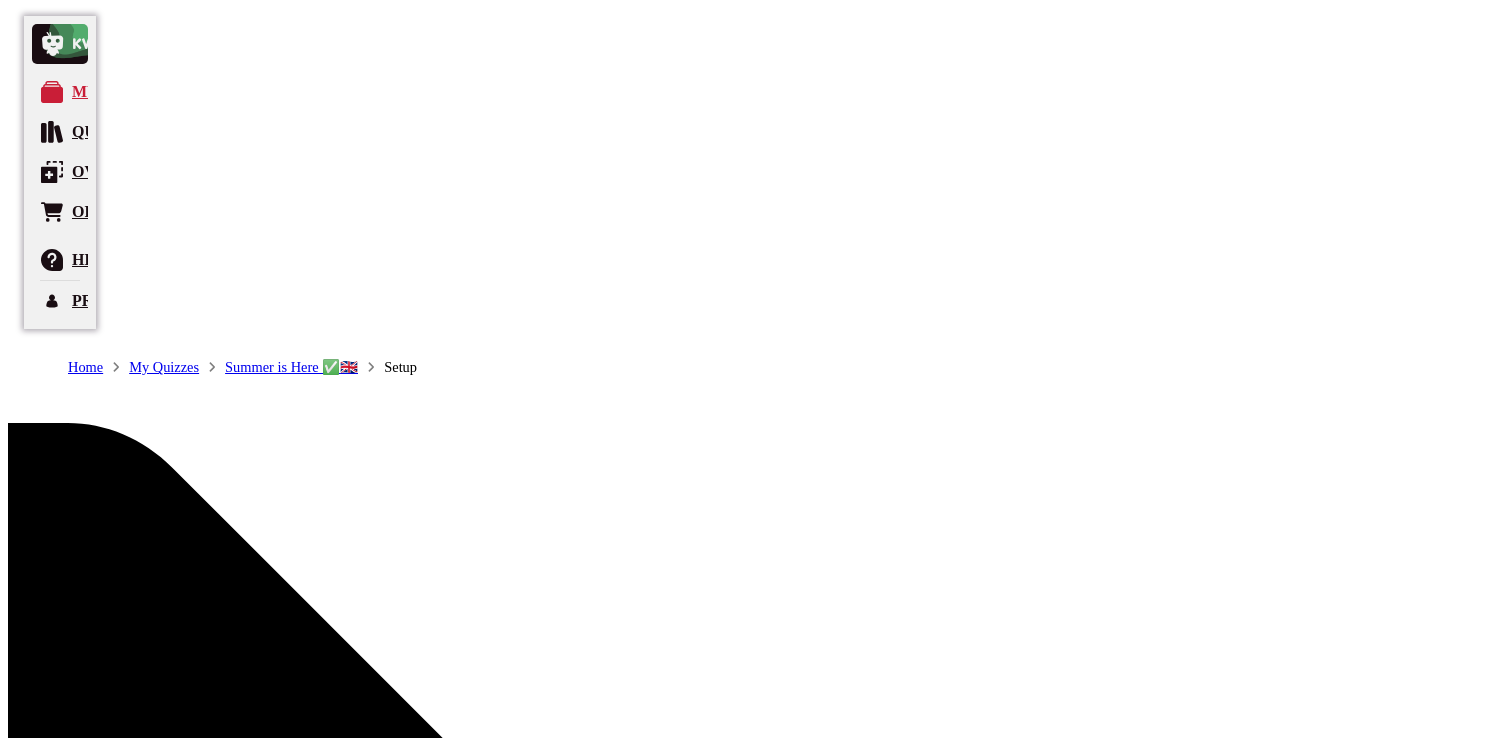 click on "Settings" at bounding box center (48, 12672) 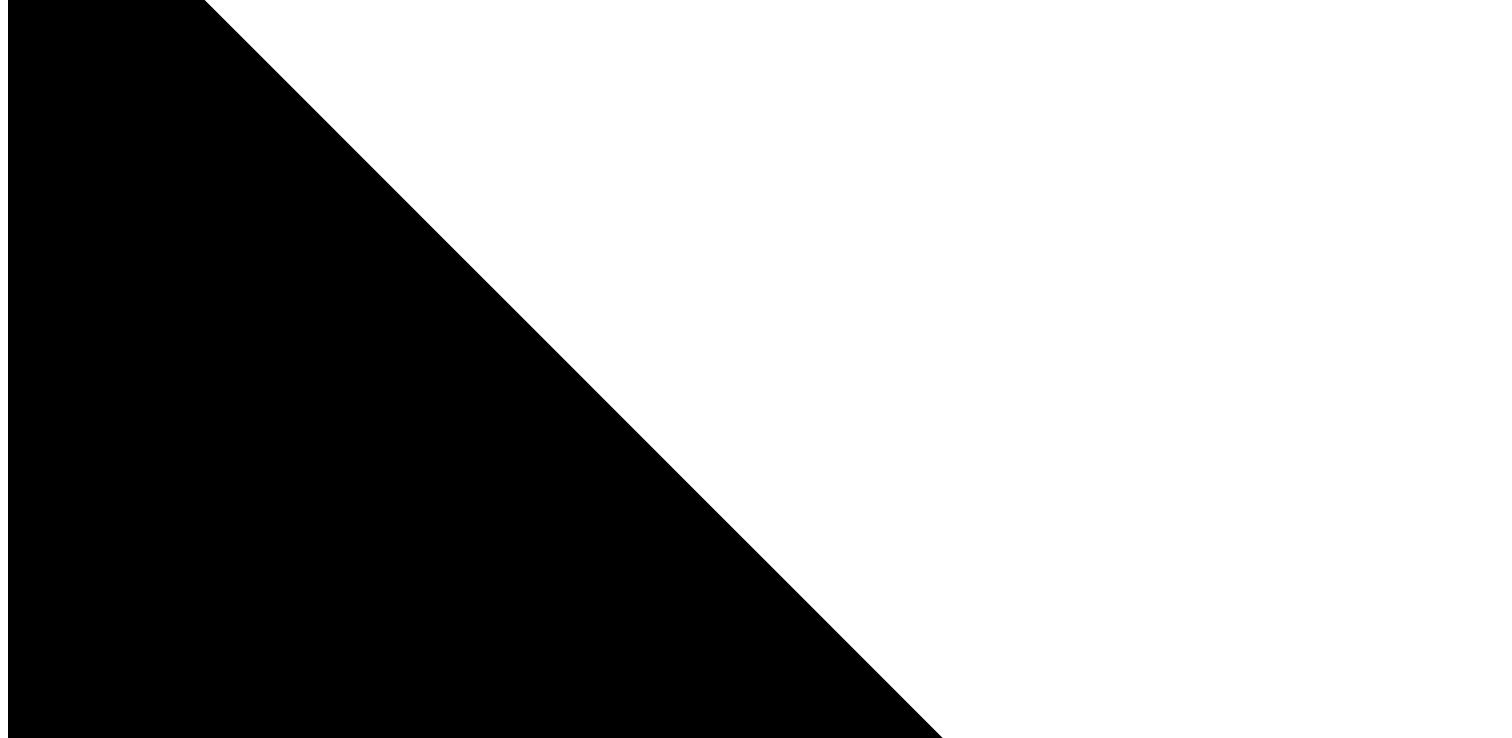 scroll, scrollTop: 558, scrollLeft: 0, axis: vertical 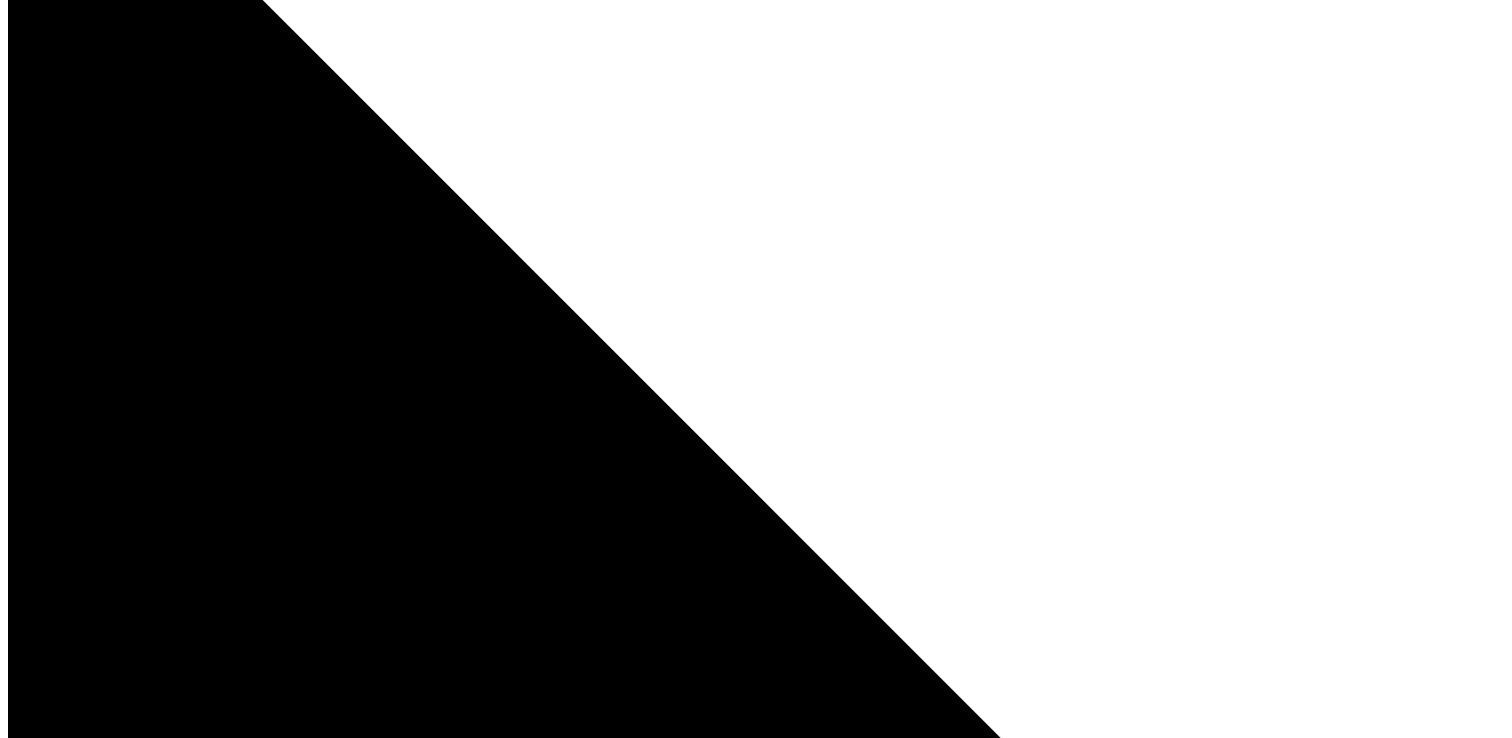 click on "[NAME]" at bounding box center (159, 13131) 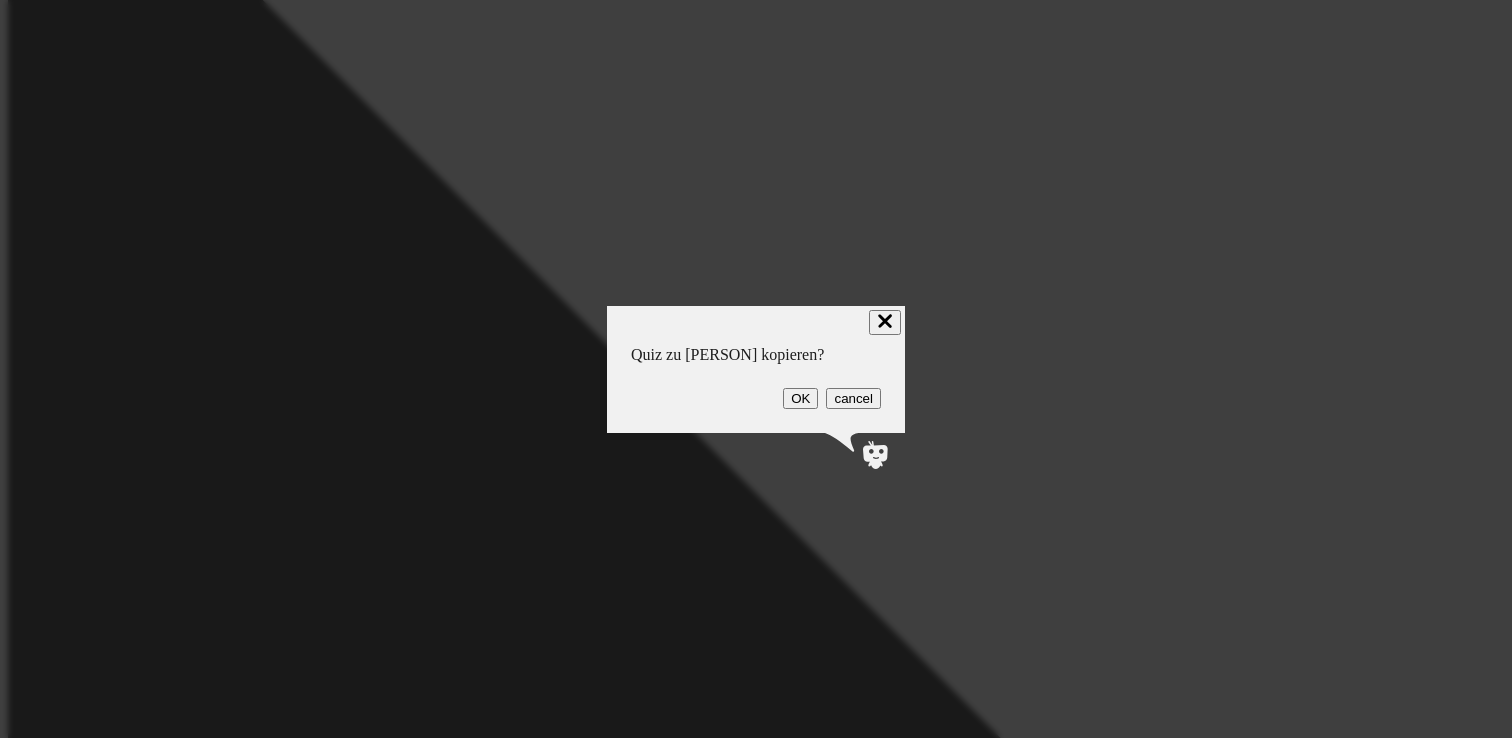 click on "OK" at bounding box center (800, 398) 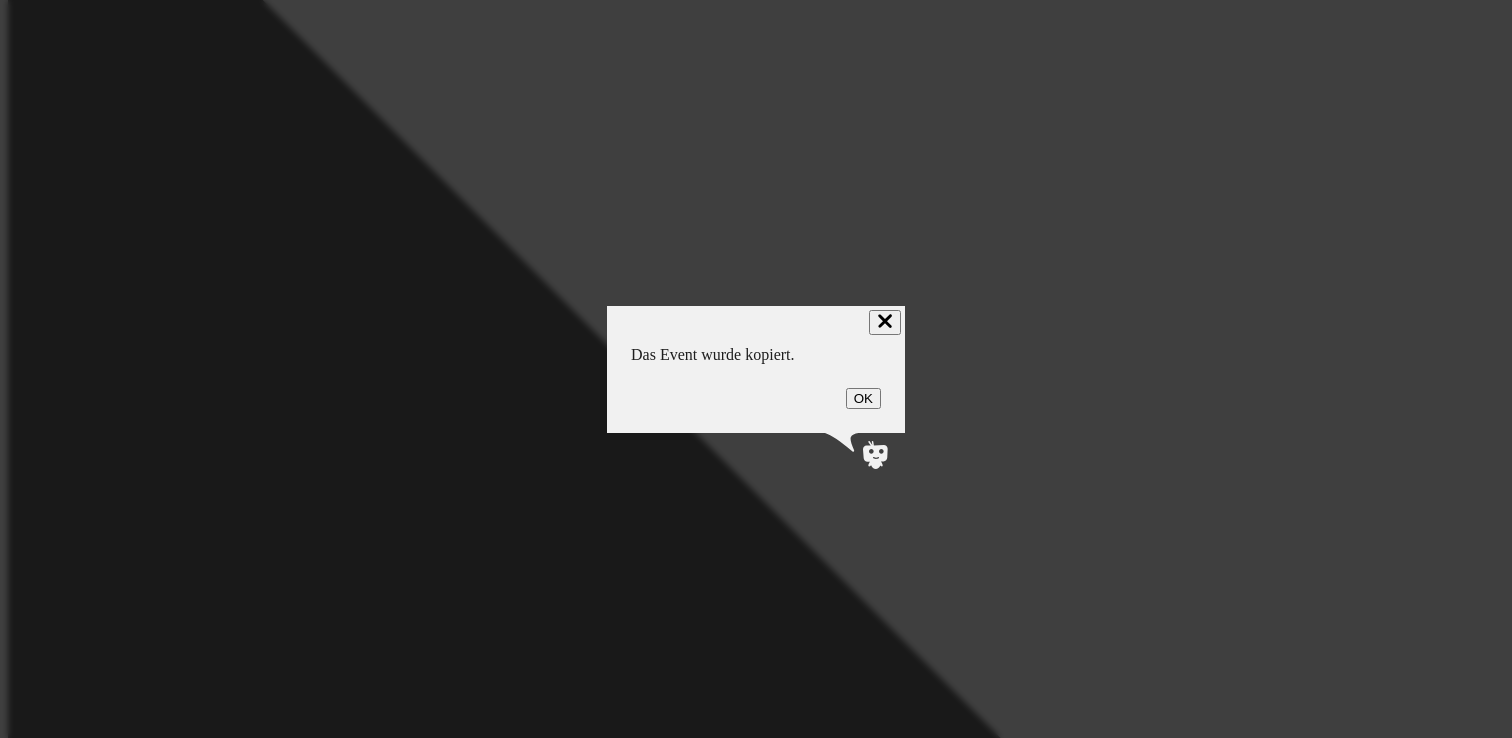 click on "OK" at bounding box center (863, 398) 